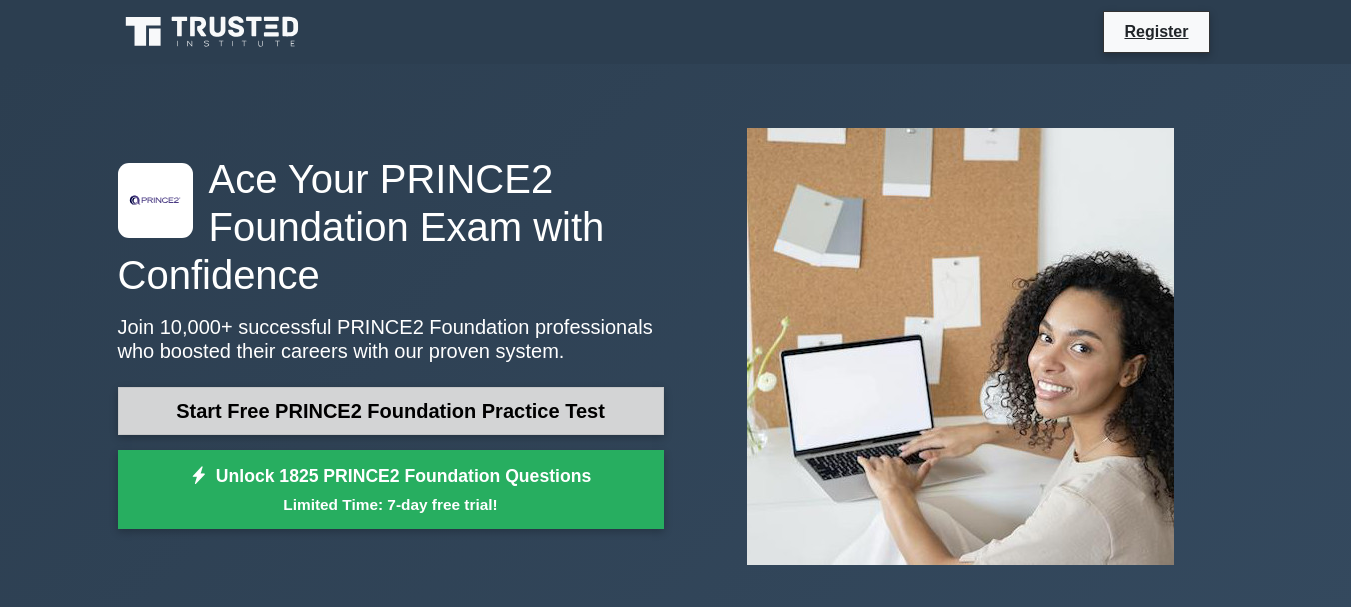 scroll, scrollTop: 0, scrollLeft: 0, axis: both 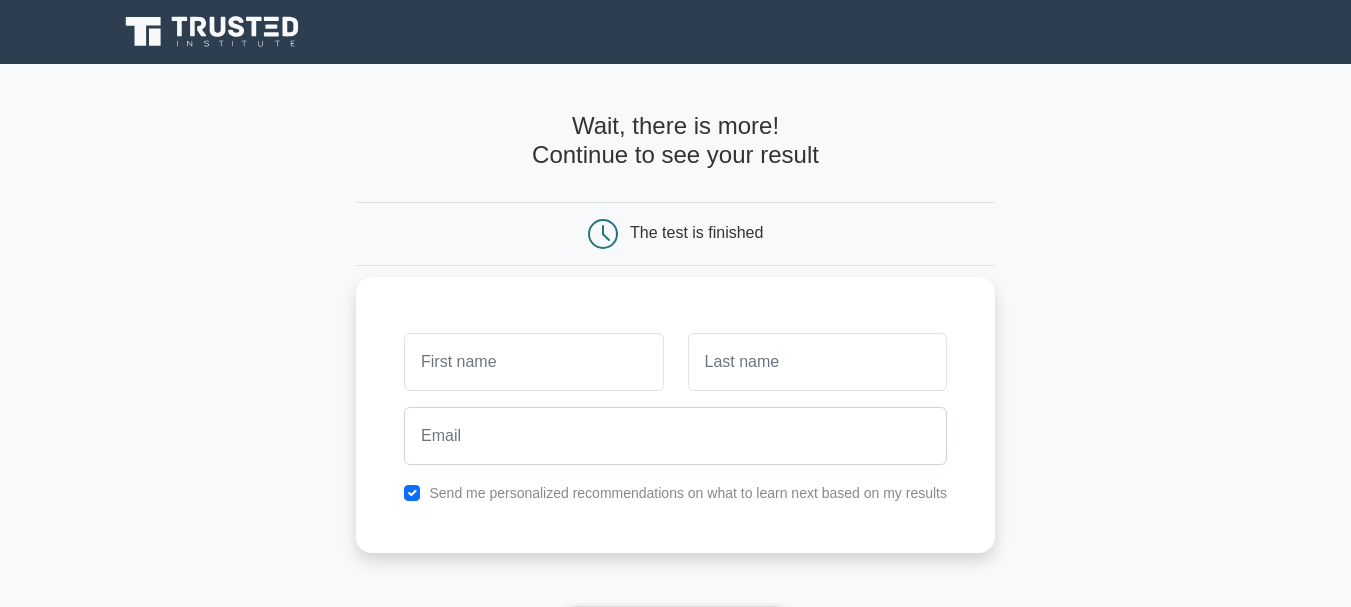 click at bounding box center (533, 362) 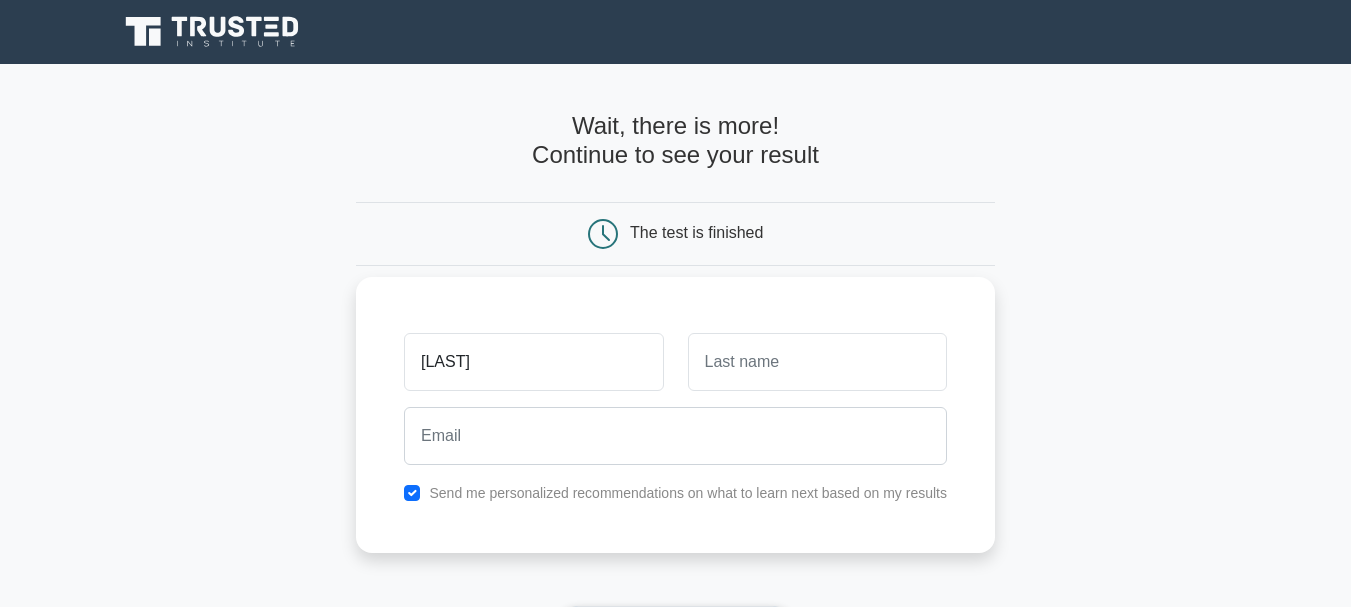 type on "FARRUXBEK" 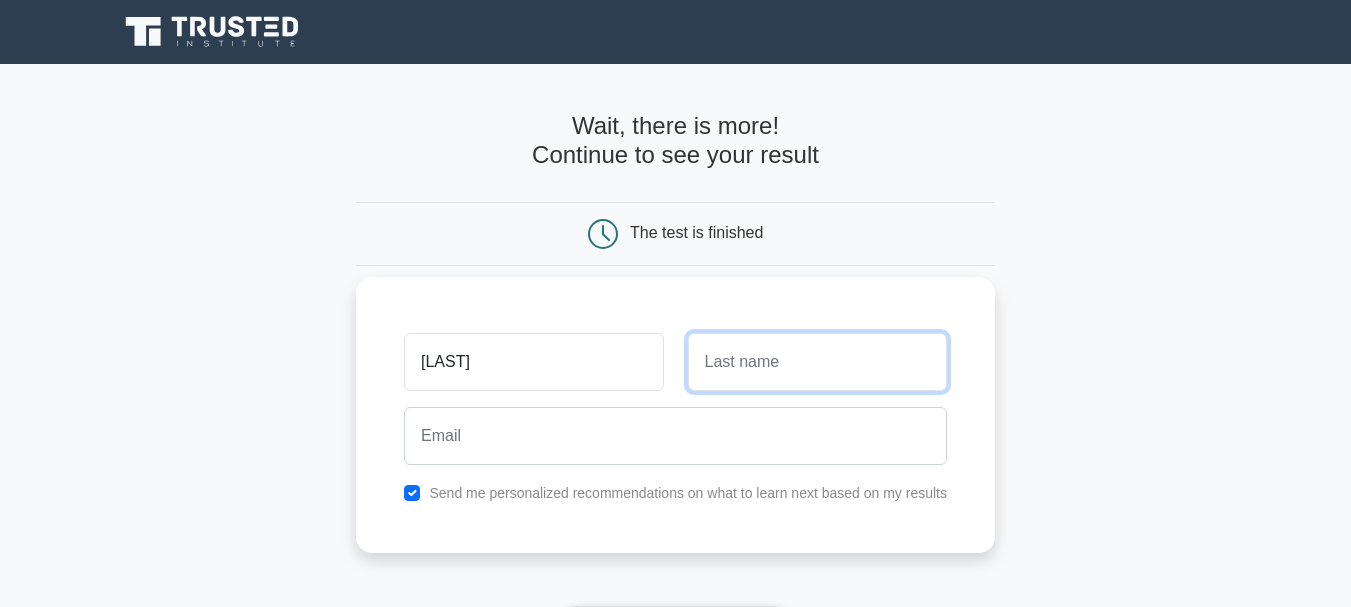 click at bounding box center (817, 362) 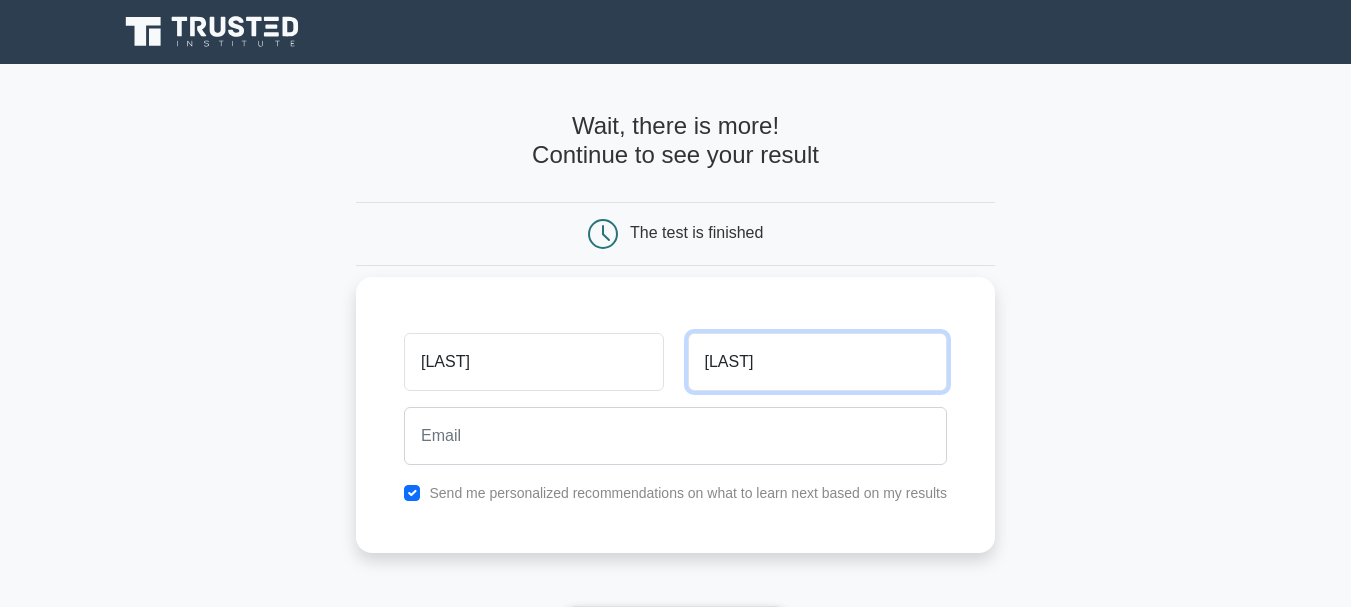 type on "ABDULXAQOV" 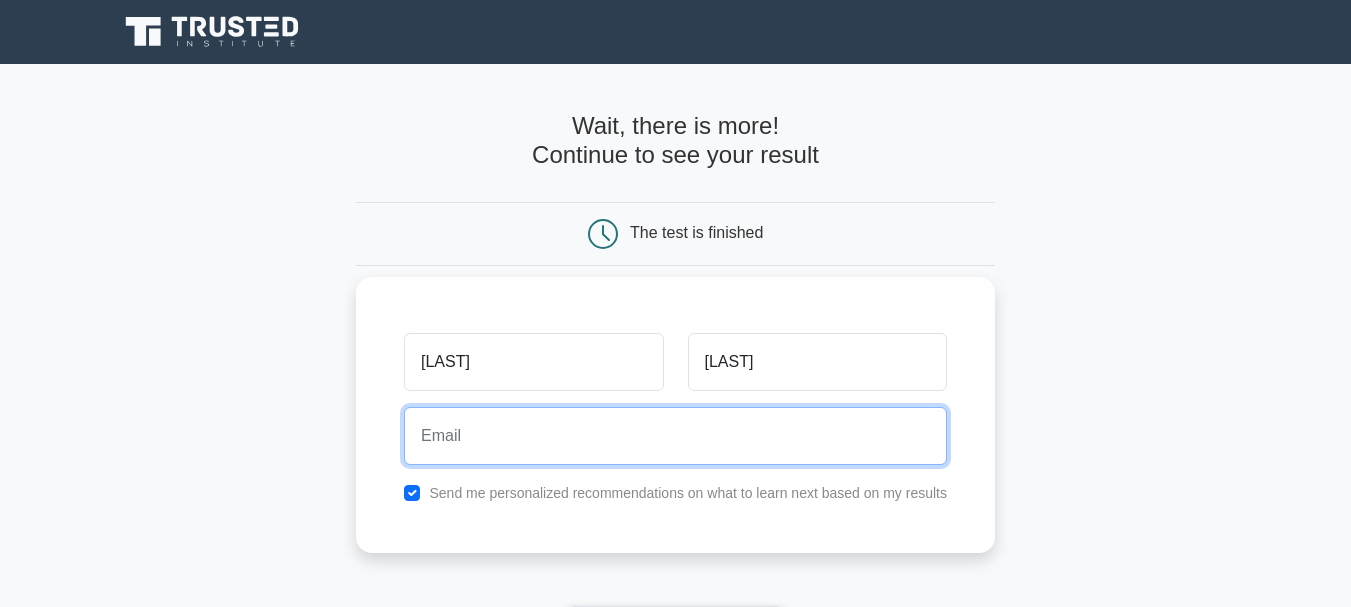 click at bounding box center (675, 436) 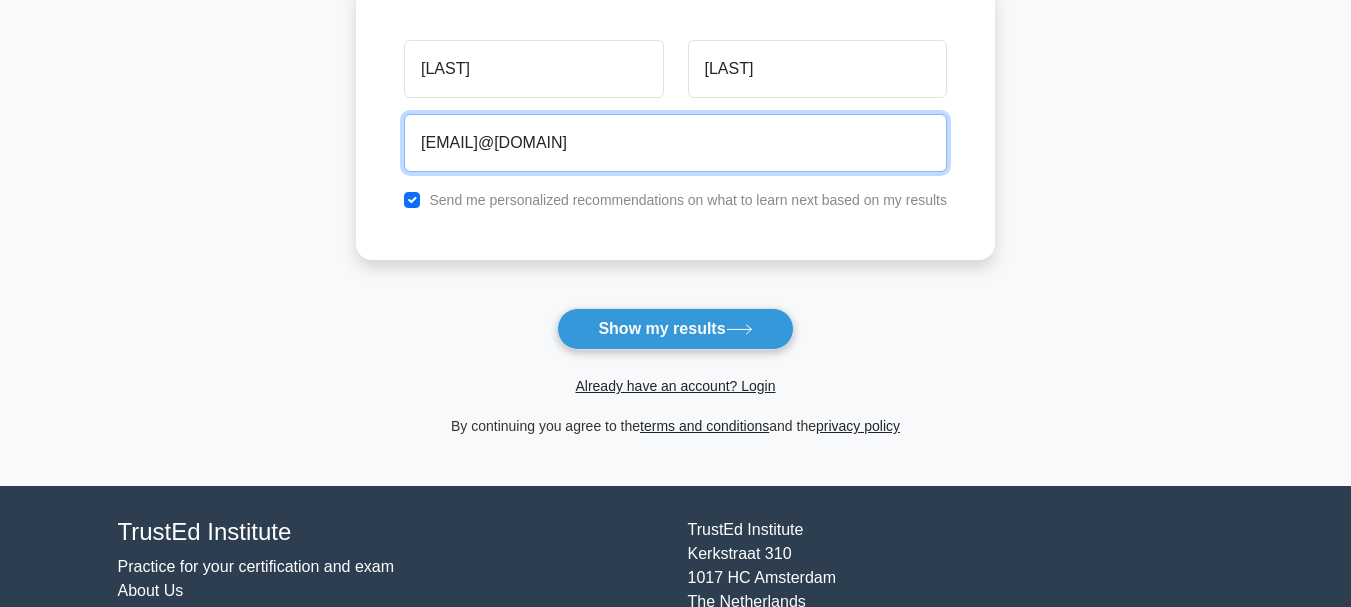 scroll, scrollTop: 284, scrollLeft: 0, axis: vertical 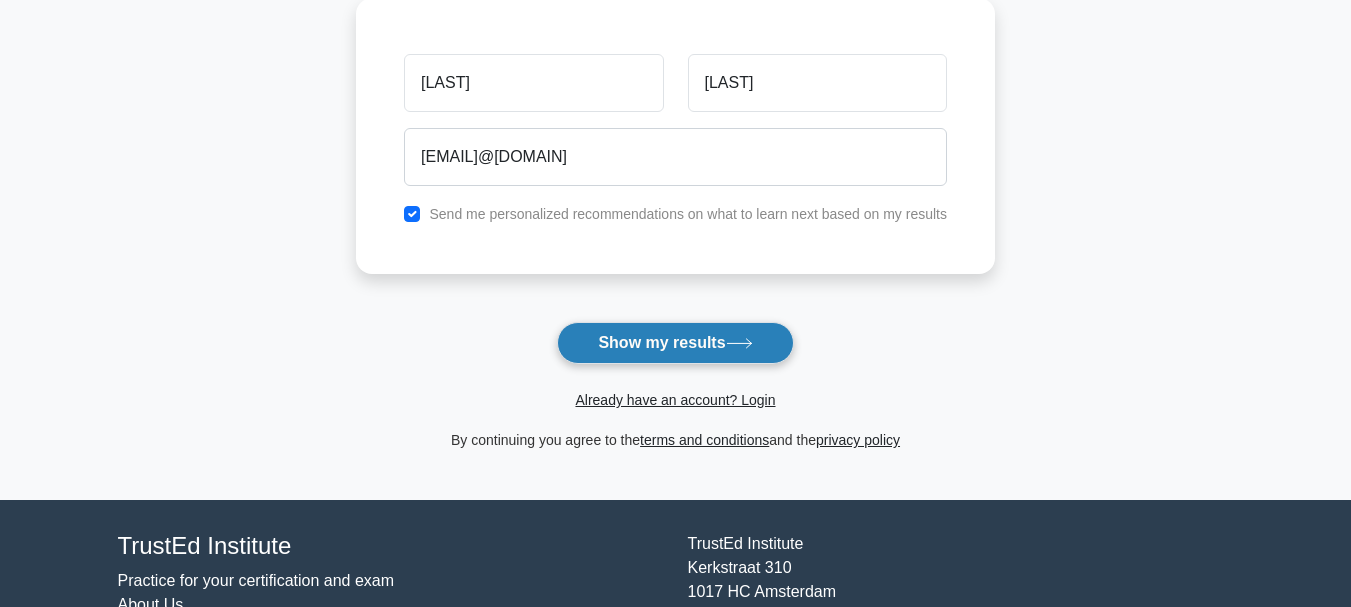 click on "Show my results" at bounding box center (675, 343) 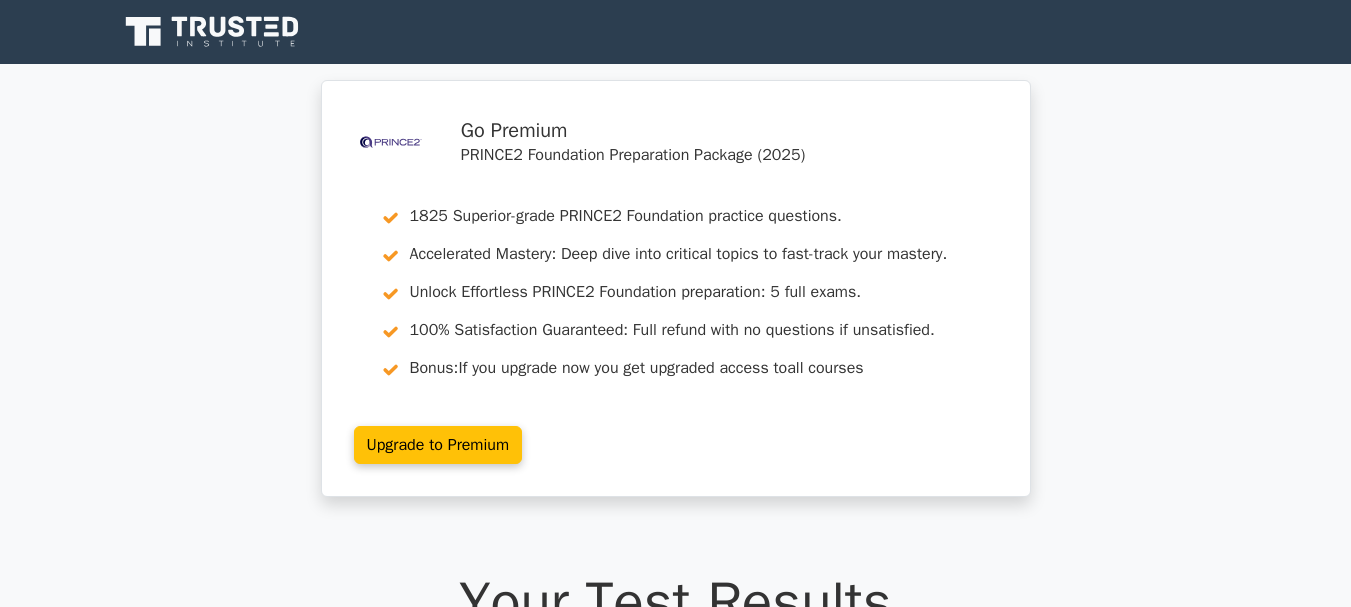 scroll, scrollTop: 0, scrollLeft: 0, axis: both 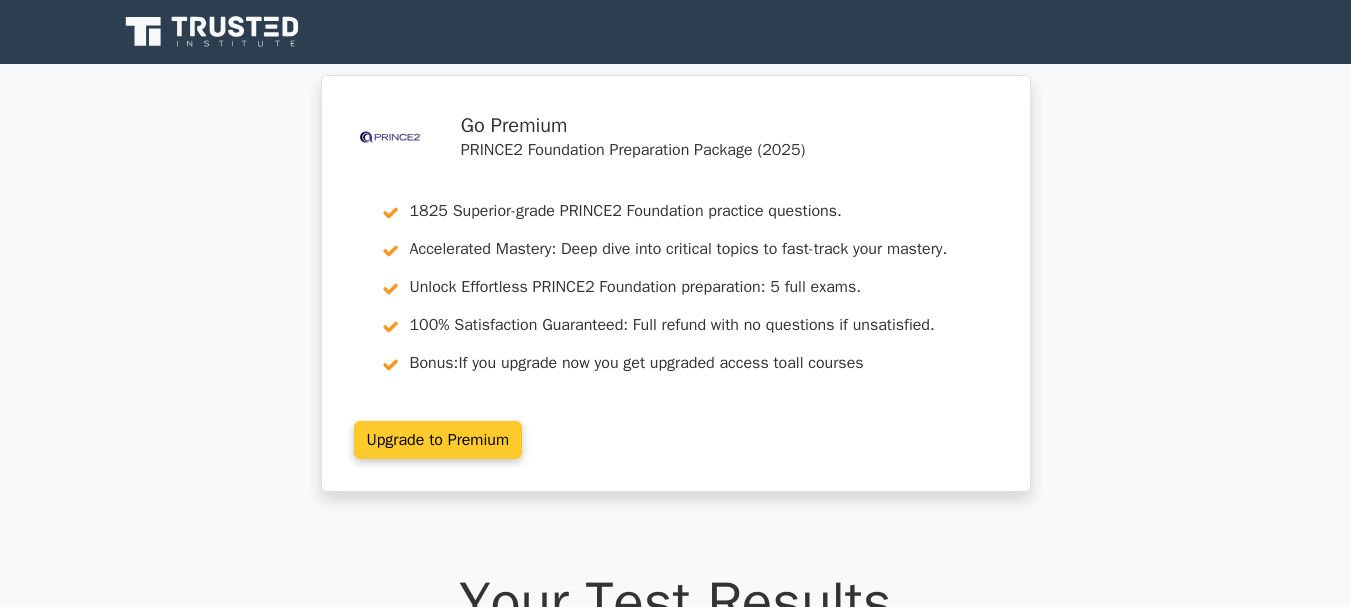 click on "Upgrade to Premium" at bounding box center (438, 440) 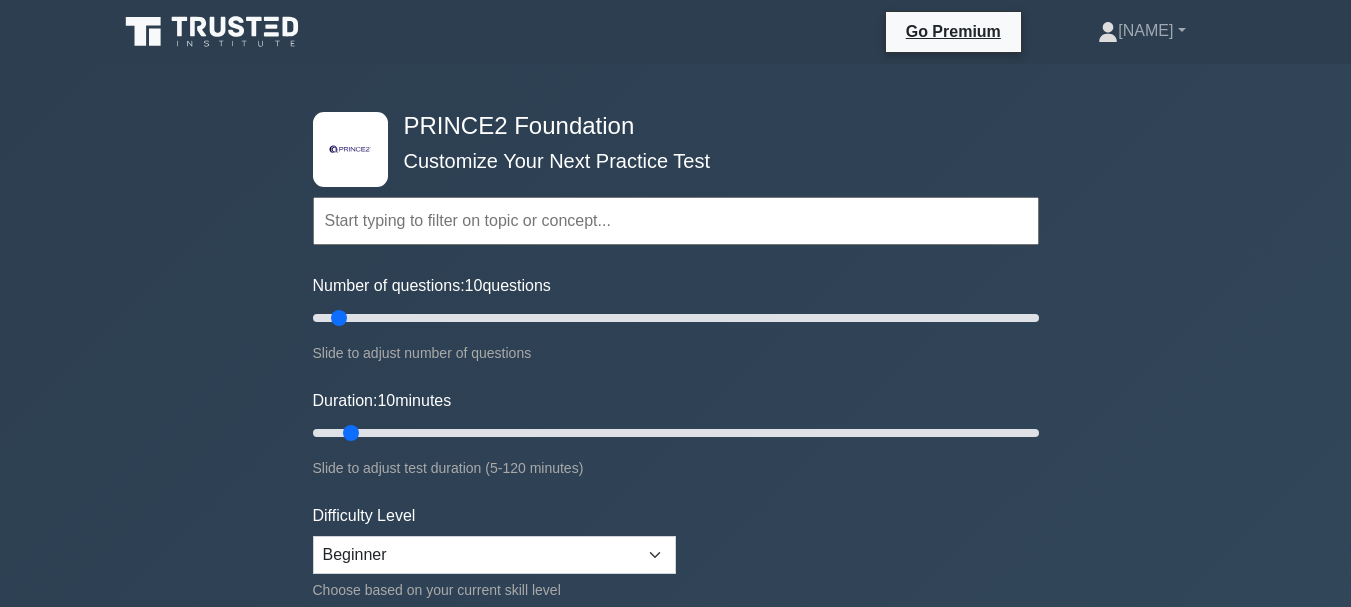 scroll, scrollTop: 0, scrollLeft: 0, axis: both 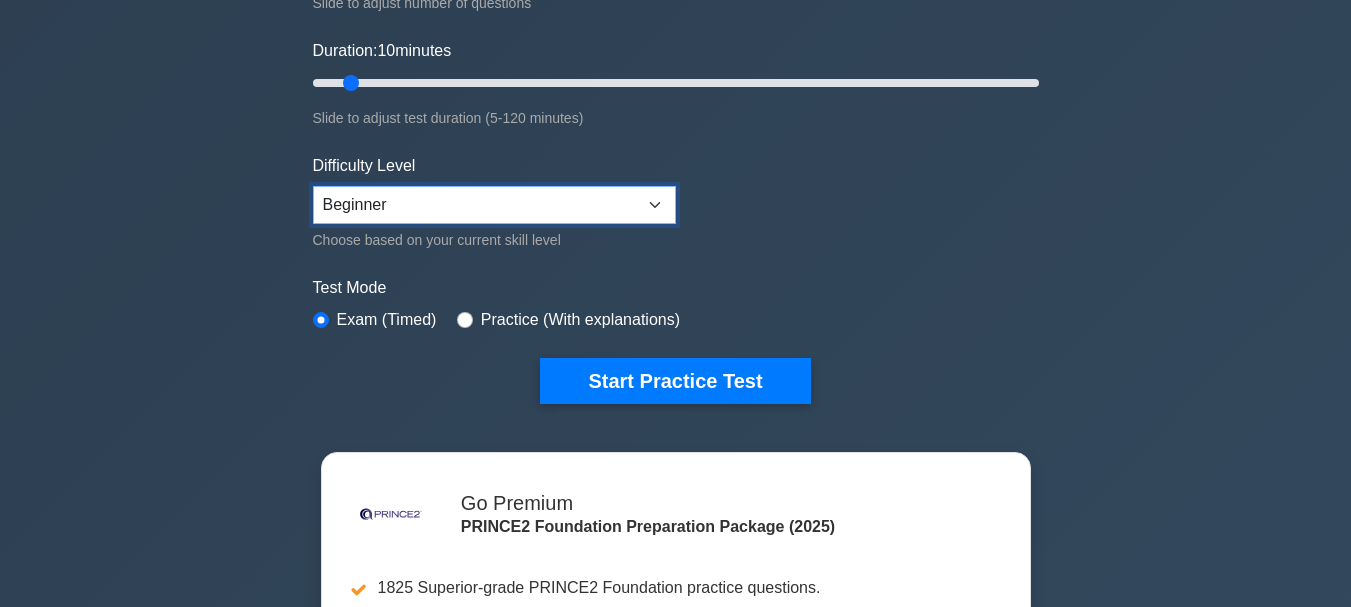 click on "Beginner
Intermediate
Expert" at bounding box center [494, 205] 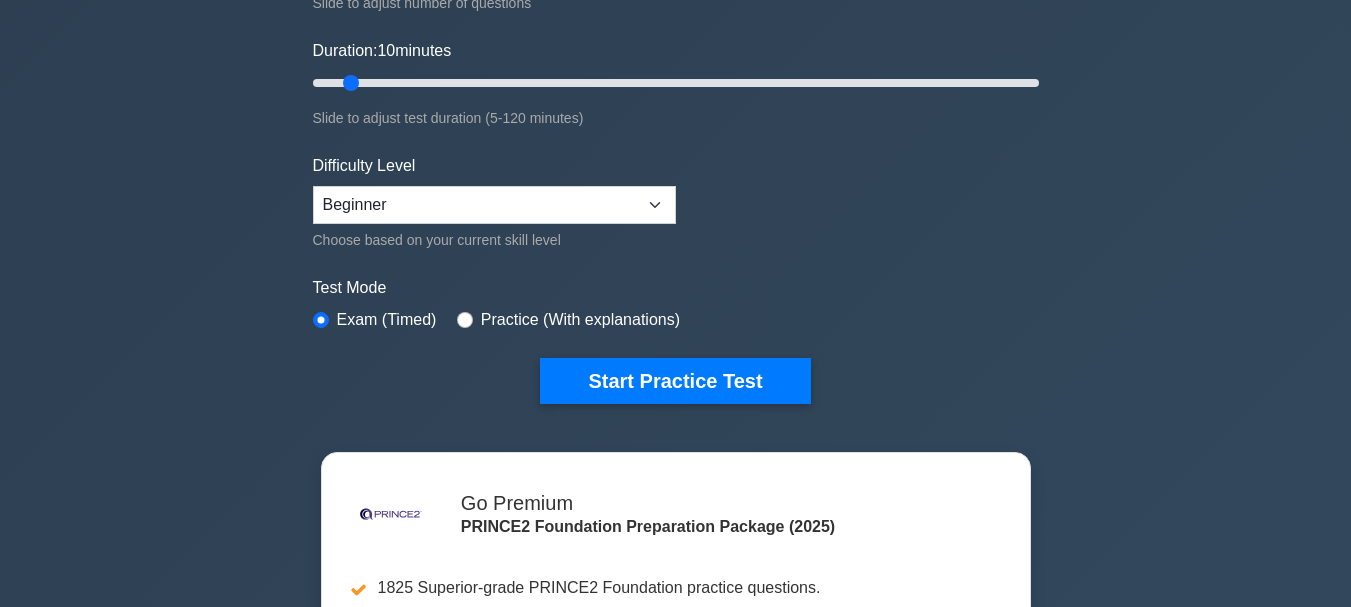 click on "Topics
Introduction to PRINCE2
PRINCE2 Principles
Organization Theme
Business Case Theme
Quality Theme
Plans Theme
Risk Theme
Change Theme
Progress Theme
PRINCE2 Processes" at bounding box center (676, 95) 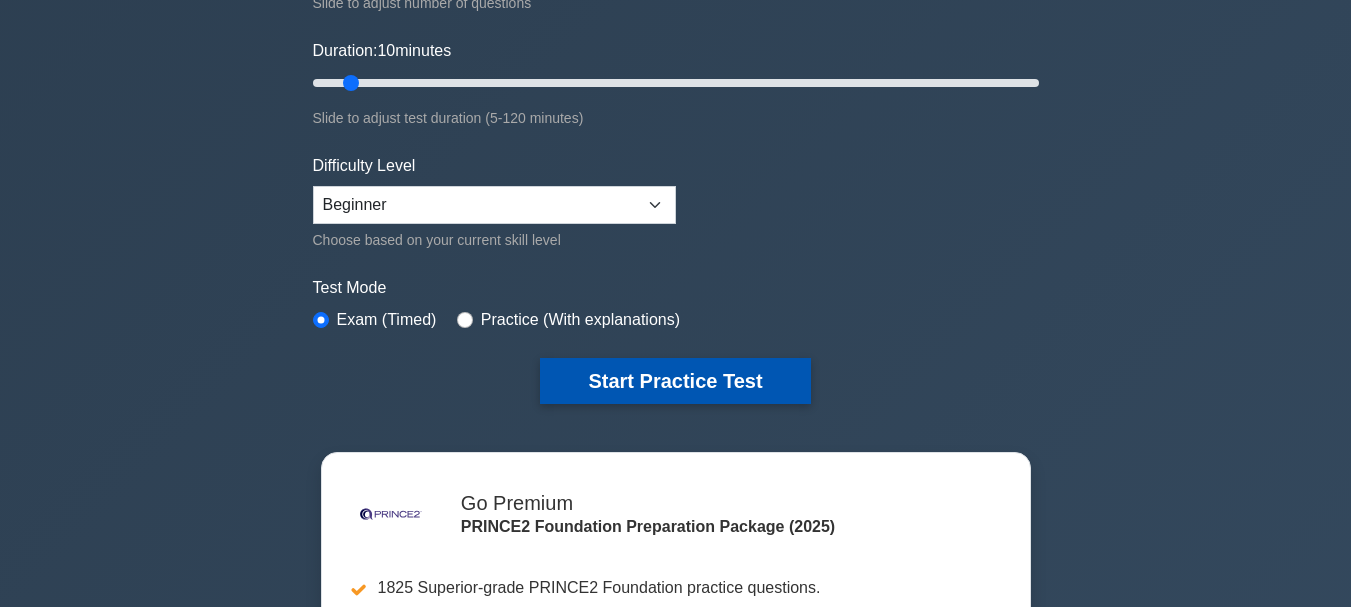 click on "Start Practice Test" at bounding box center [675, 381] 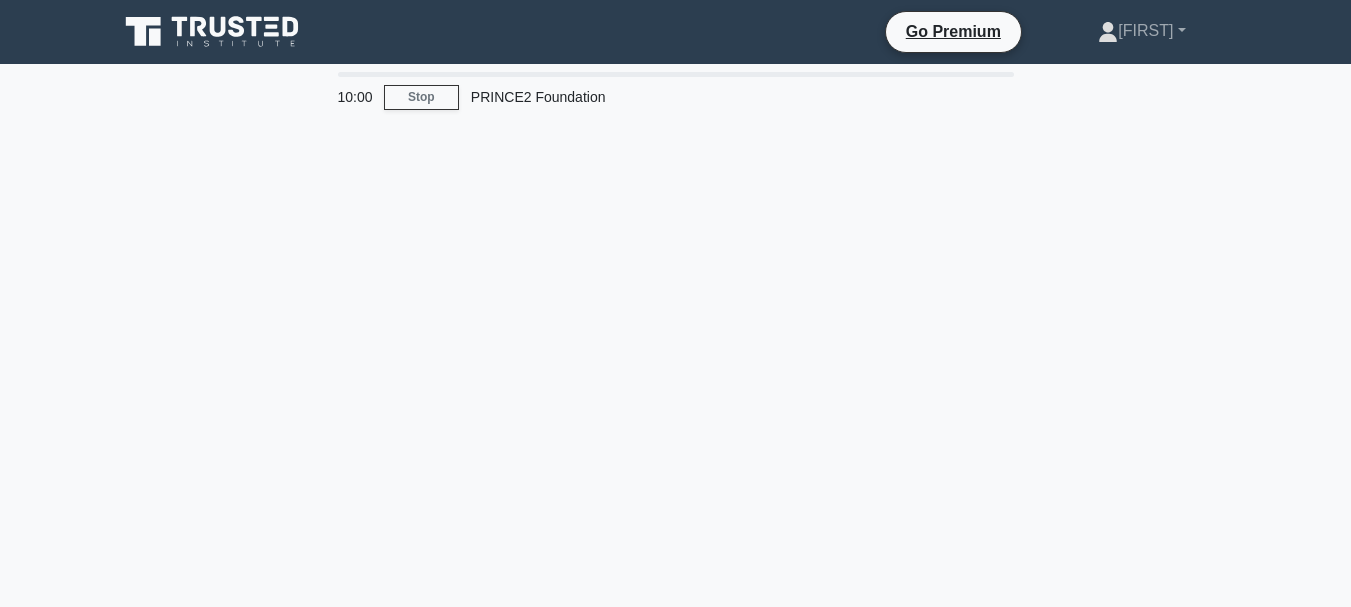scroll, scrollTop: 0, scrollLeft: 0, axis: both 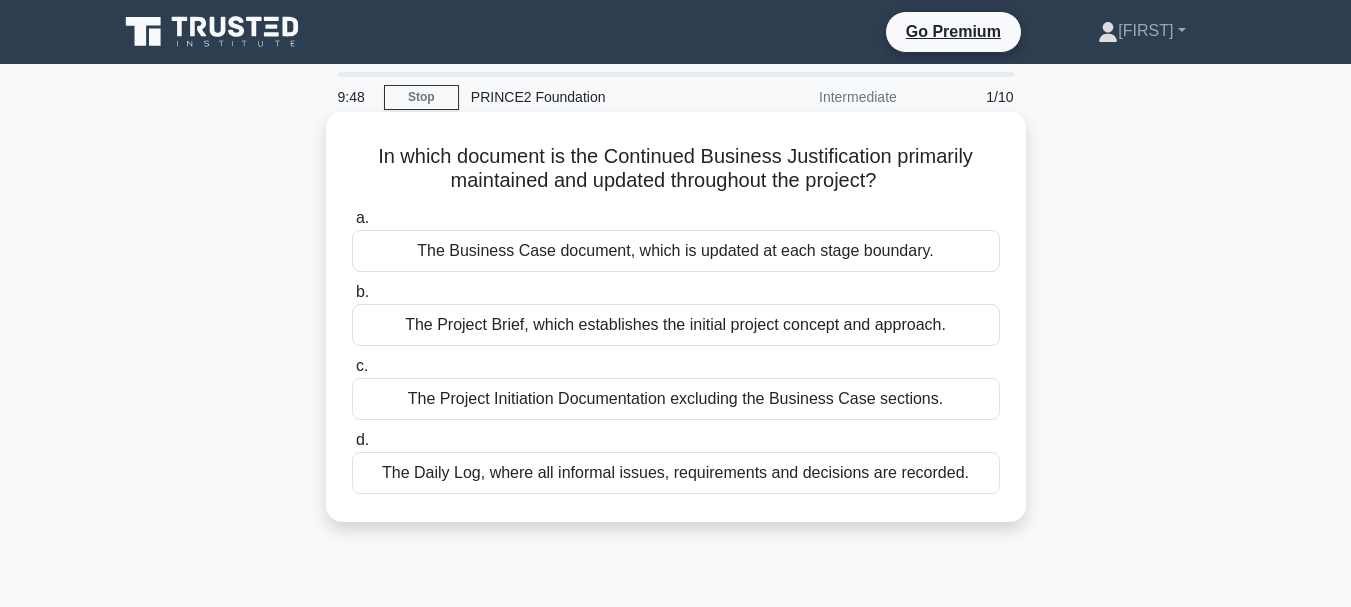 click on "The Business Case document, which is updated at each stage boundary." at bounding box center (676, 251) 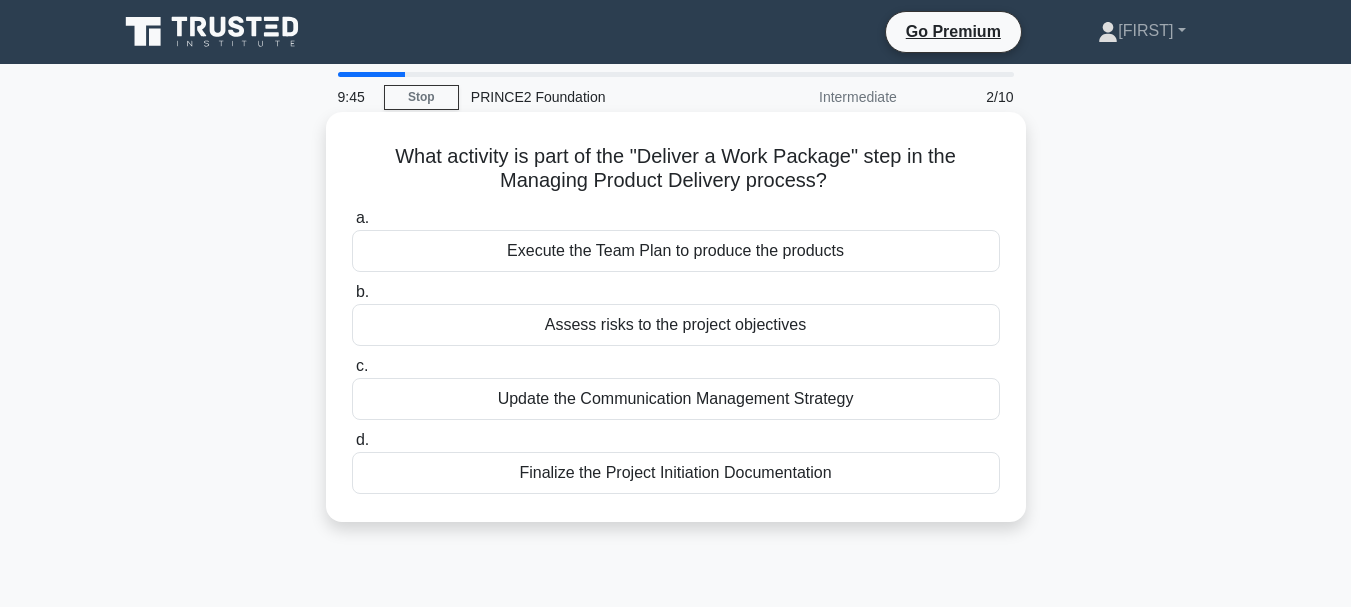 click on "Execute the Team Plan to produce the products" at bounding box center [676, 251] 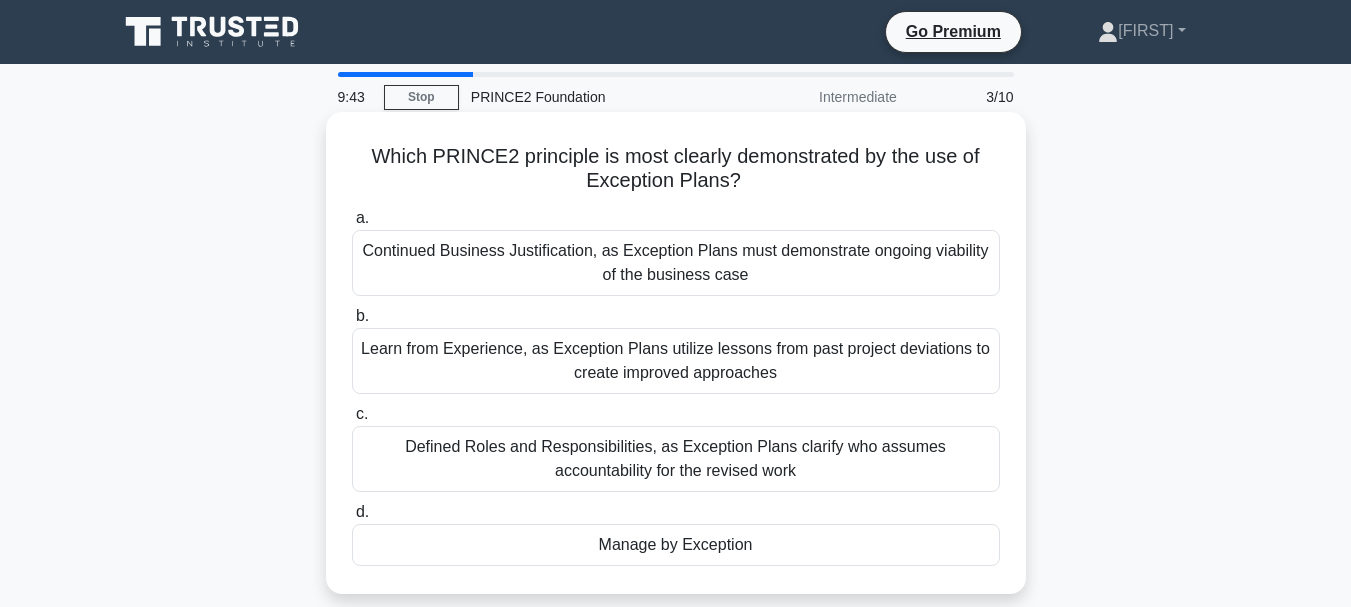 click on "Learn from Experience, as Exception Plans utilize lessons from past project deviations to create improved approaches" at bounding box center [676, 361] 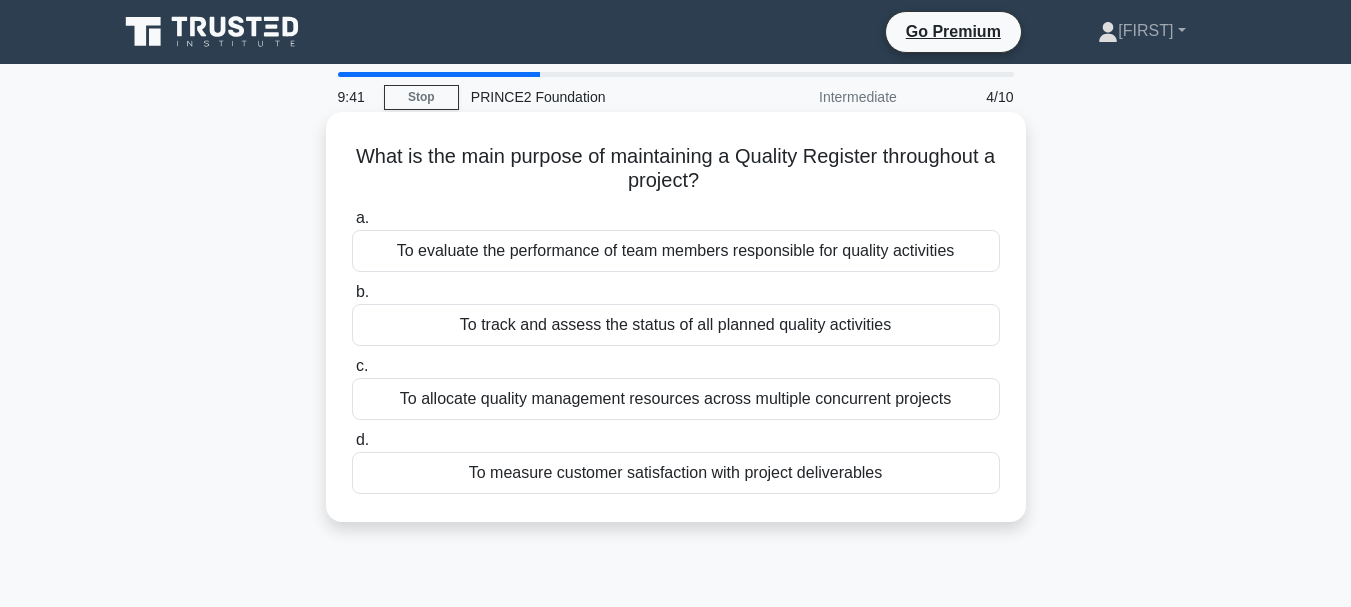 click on "To allocate quality management resources across multiple concurrent projects" at bounding box center [676, 399] 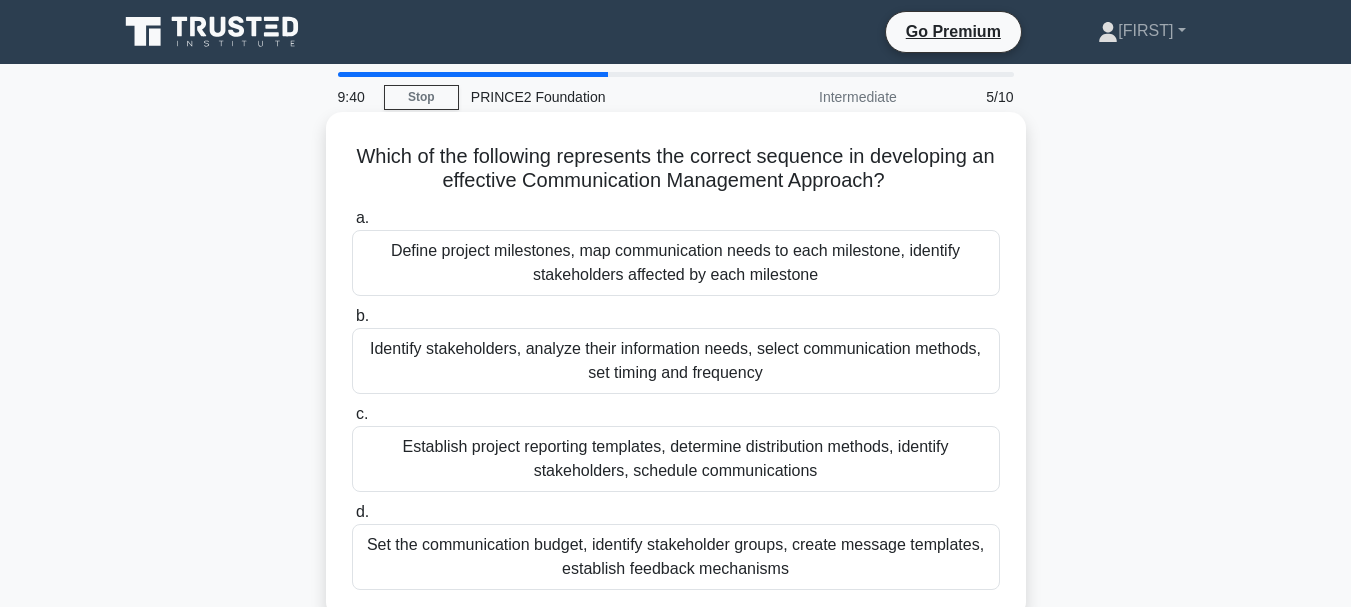 click on "Establish project reporting templates, determine distribution methods, identify stakeholders, schedule communications" at bounding box center (676, 459) 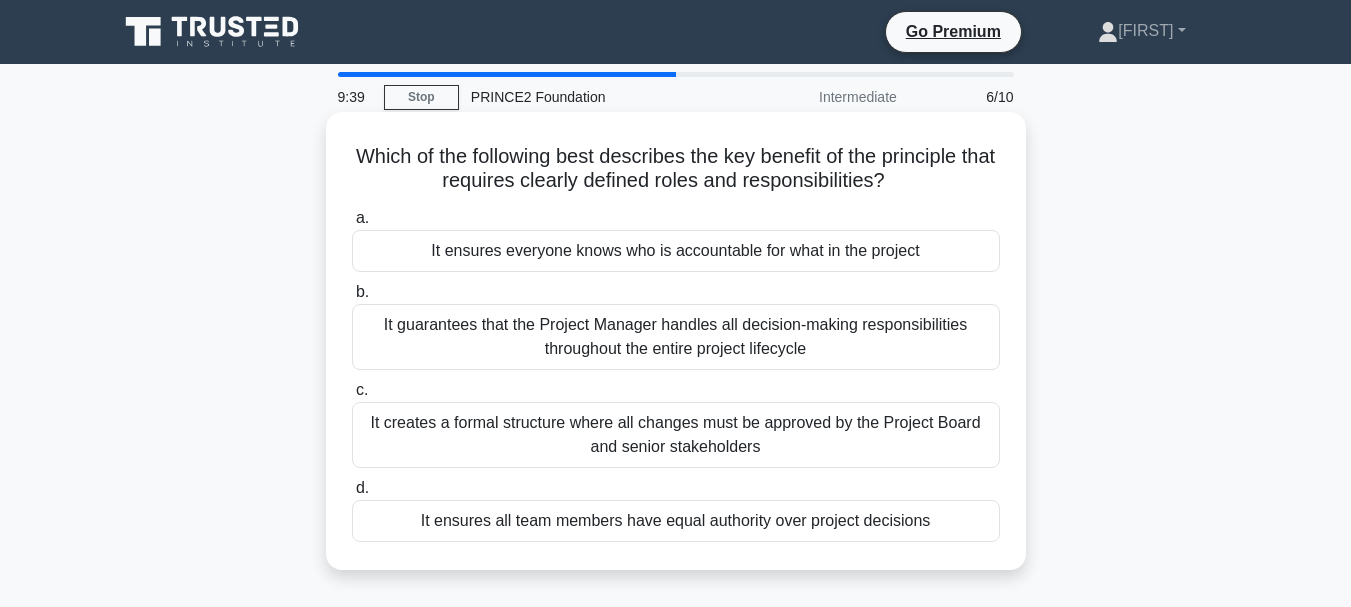 click on "It creates a formal structure where all changes must be approved by the Project Board and senior stakeholders" at bounding box center [676, 435] 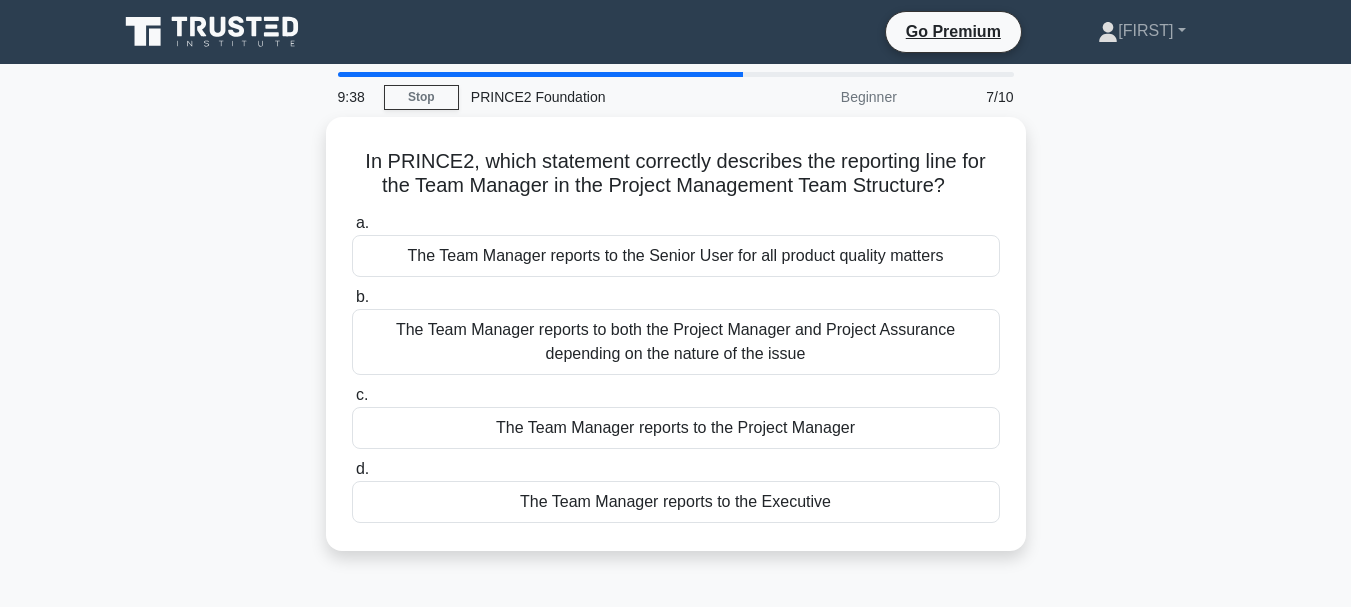 click on "The Team Manager reports to the Project Manager" at bounding box center (676, 428) 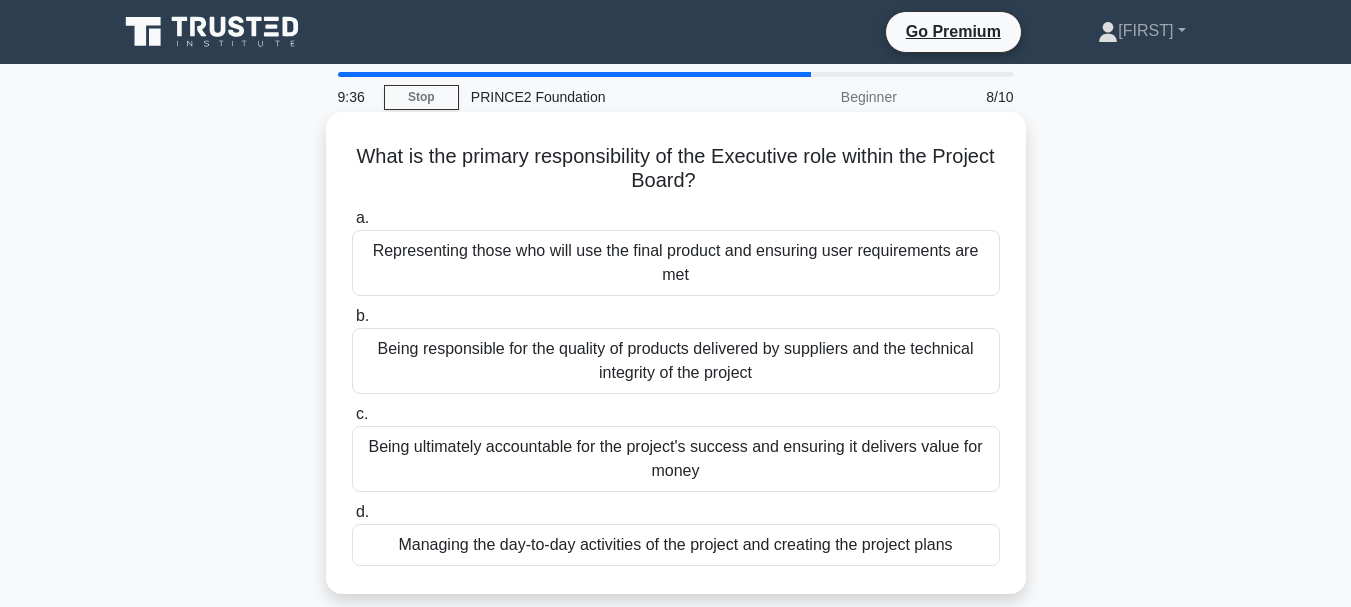 click on "Being responsible for the quality of products delivered by suppliers and the technical integrity of the project" at bounding box center [676, 361] 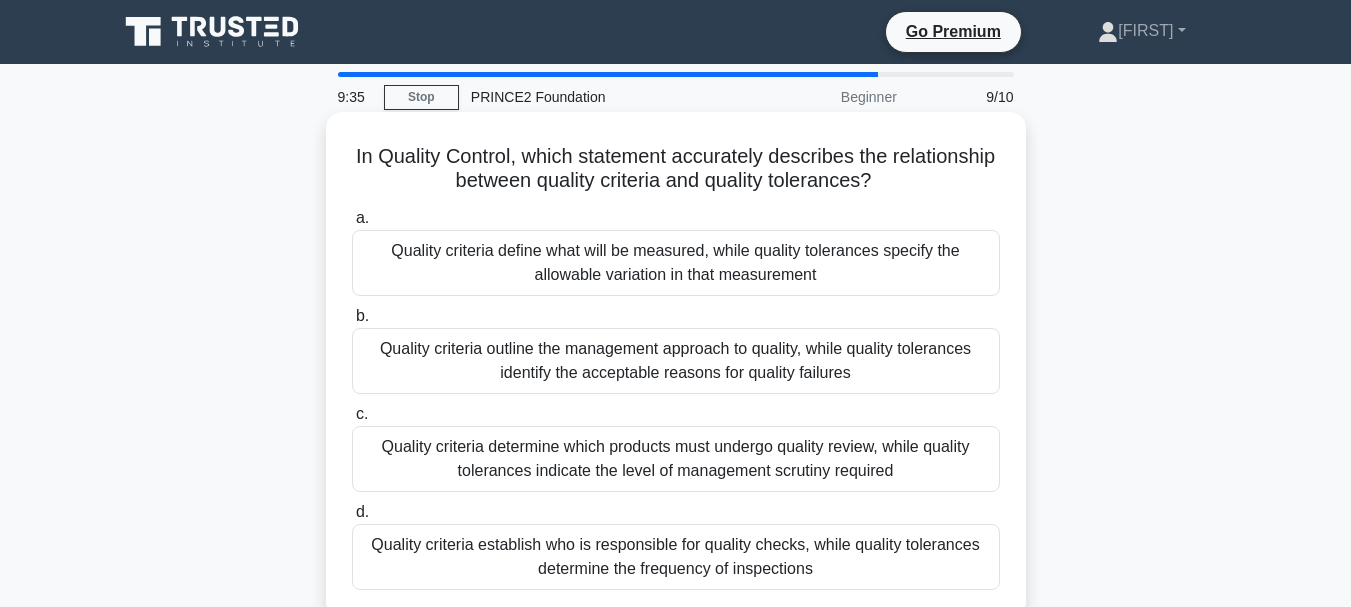 click on "Quality criteria outline the management approach to quality, while quality tolerances identify the acceptable reasons for quality failures" at bounding box center (676, 361) 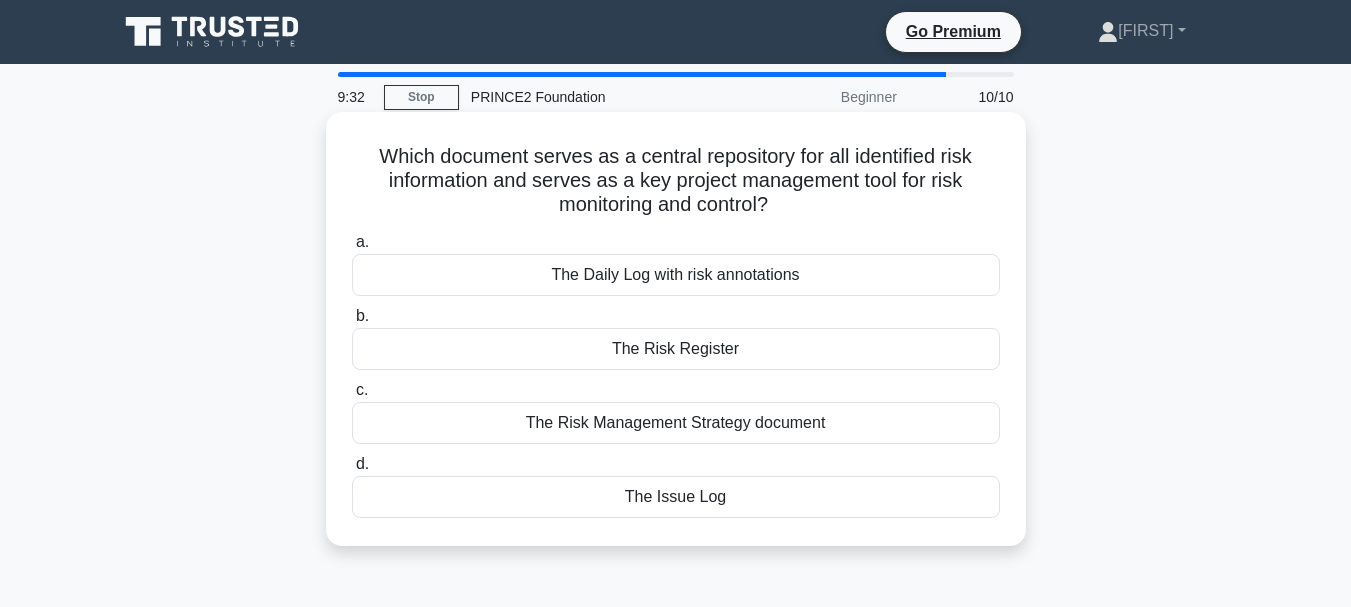 click on "The Risk Management Strategy document" at bounding box center [676, 423] 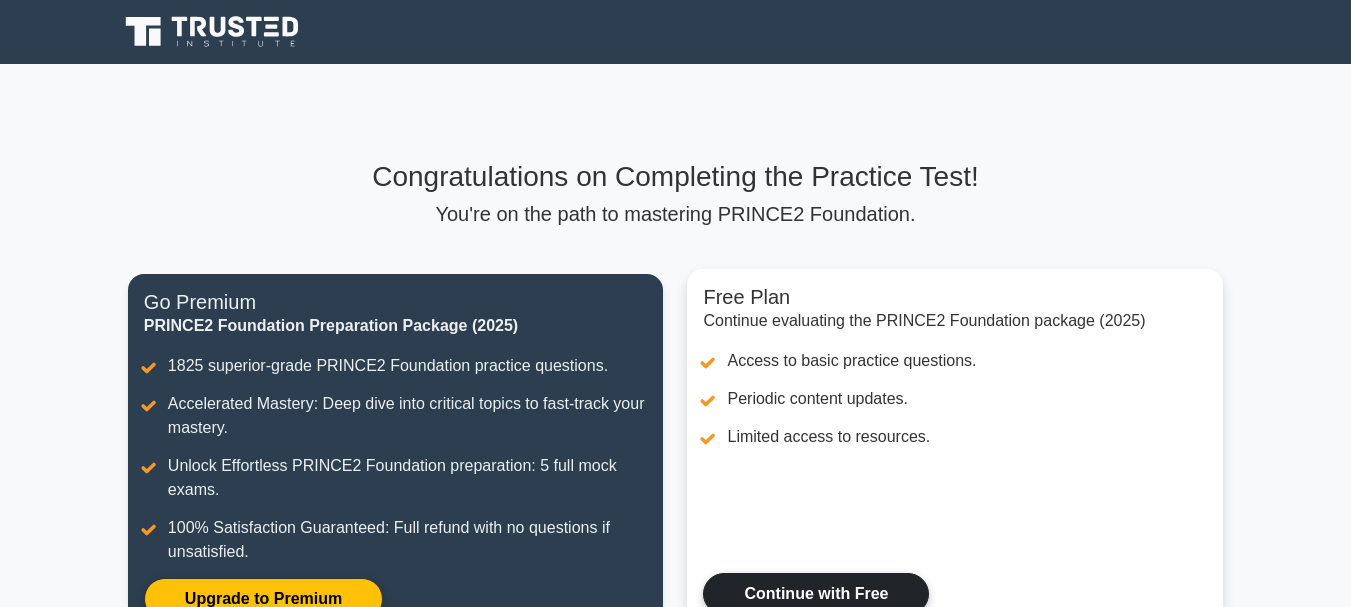 scroll, scrollTop: 0, scrollLeft: 0, axis: both 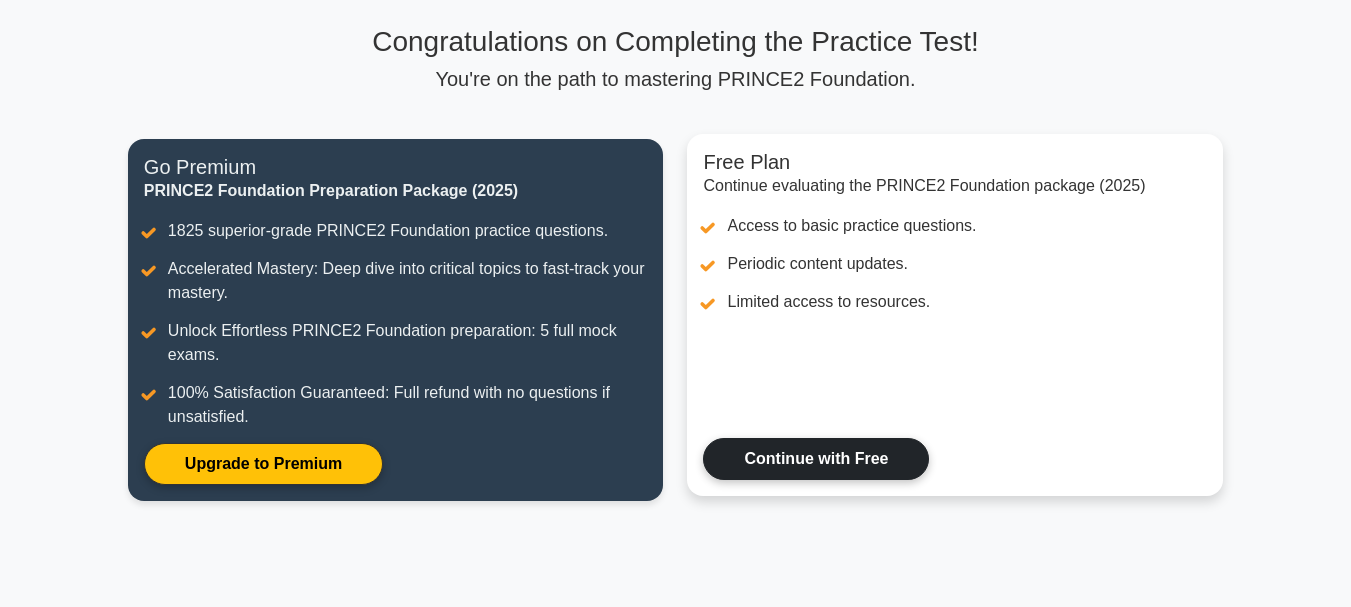 click on "Continue with Free" at bounding box center [816, 459] 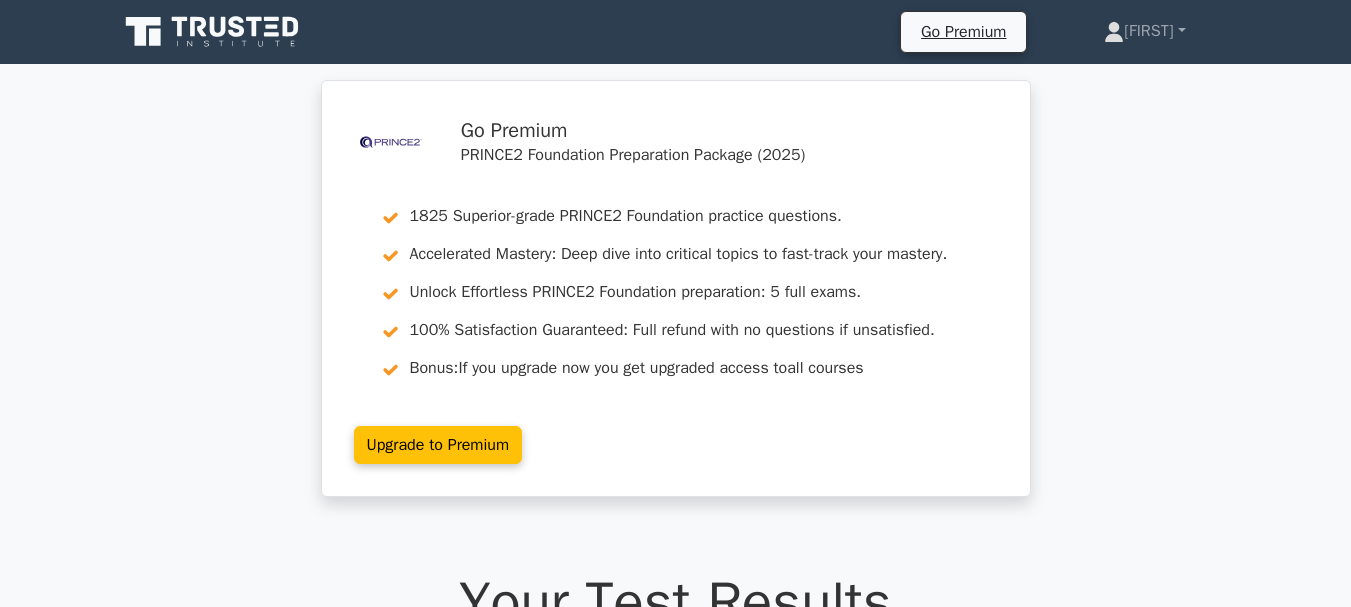 scroll, scrollTop: 0, scrollLeft: 0, axis: both 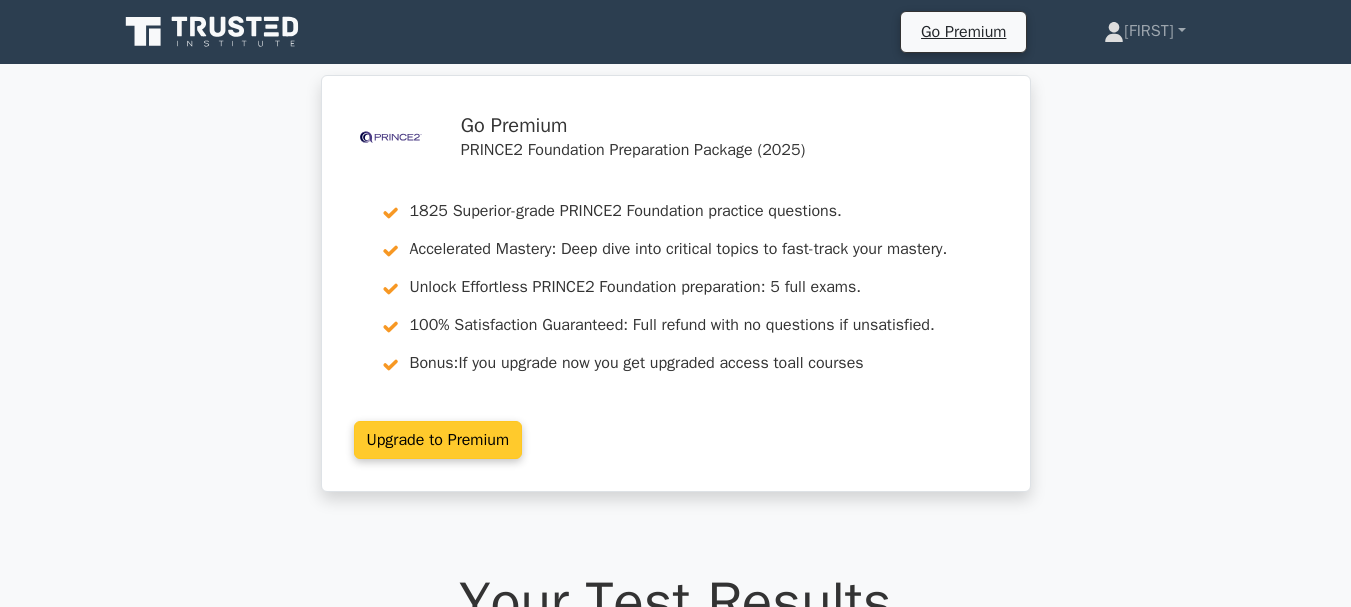 click on "Upgrade to Premium" at bounding box center [438, 440] 